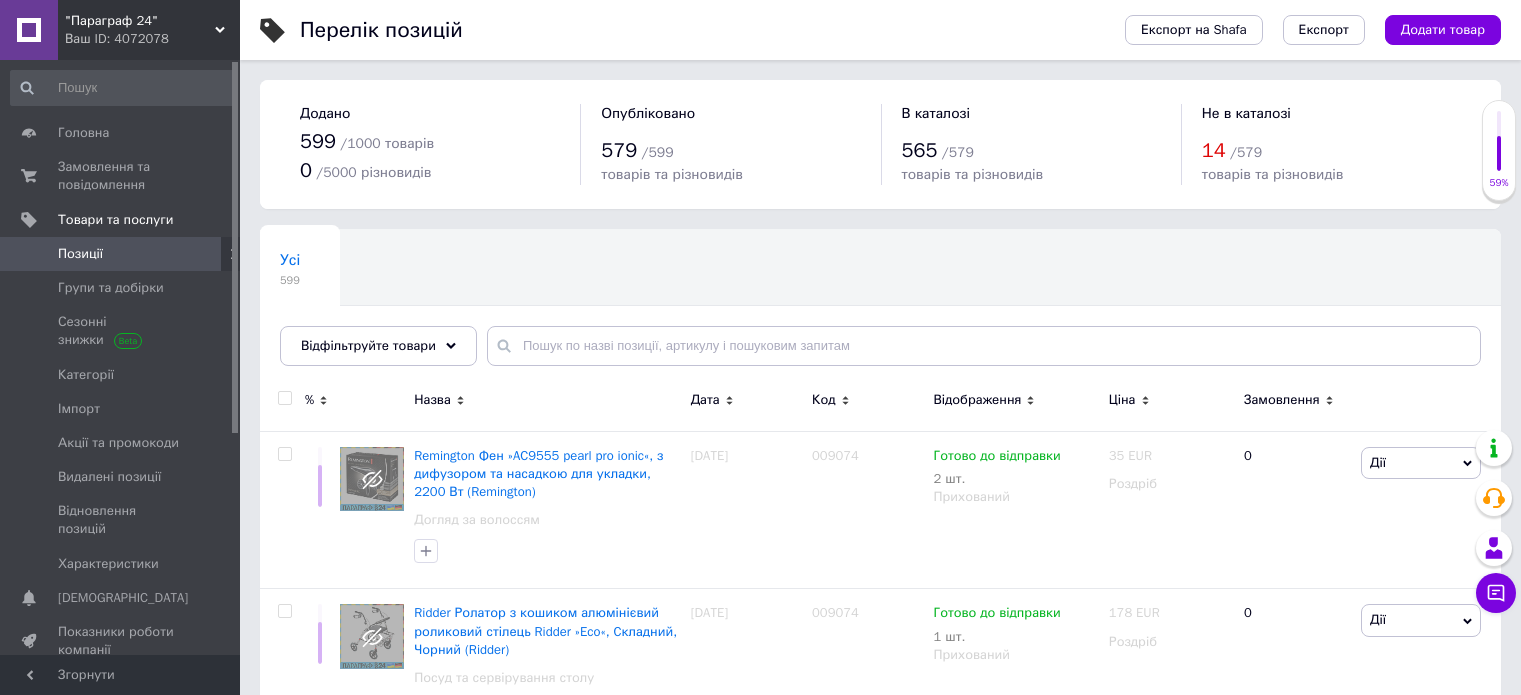 scroll, scrollTop: 0, scrollLeft: 0, axis: both 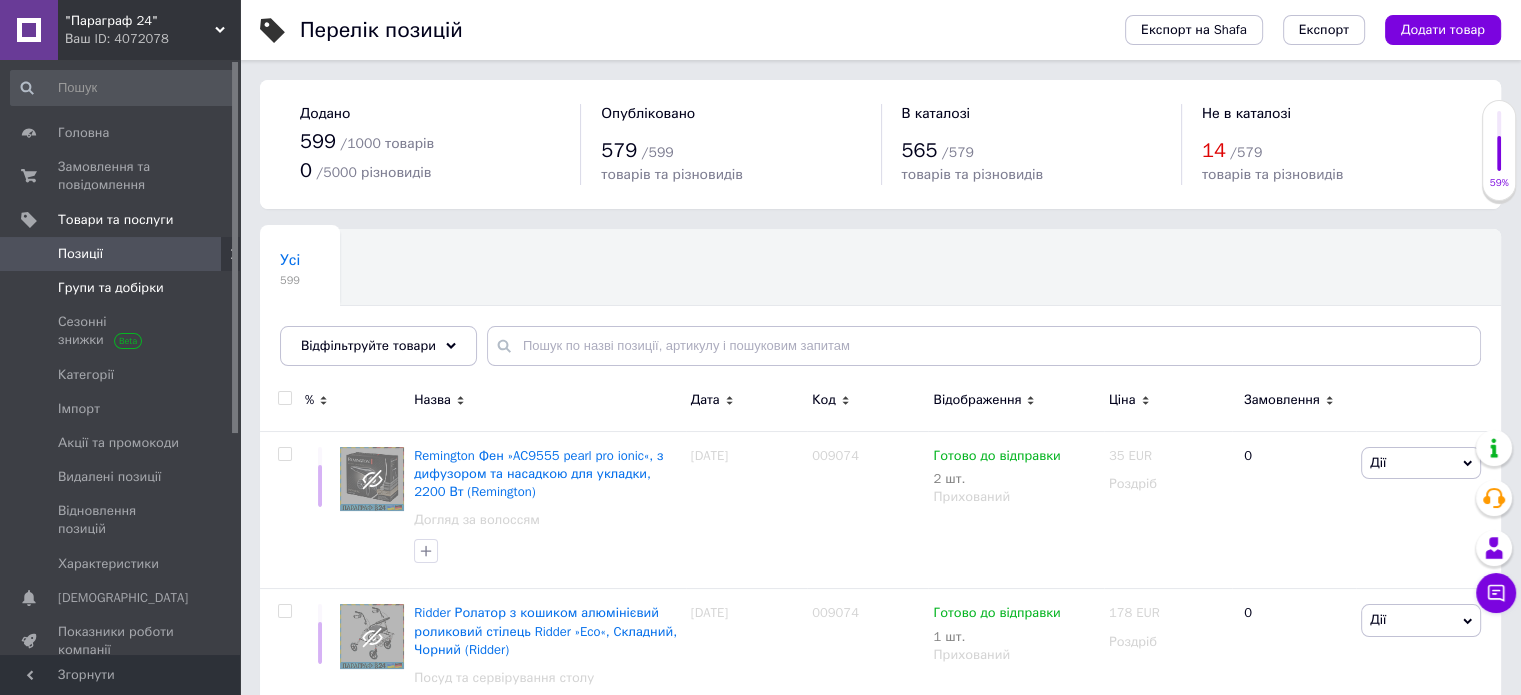 click on "Групи та добірки" at bounding box center [111, 288] 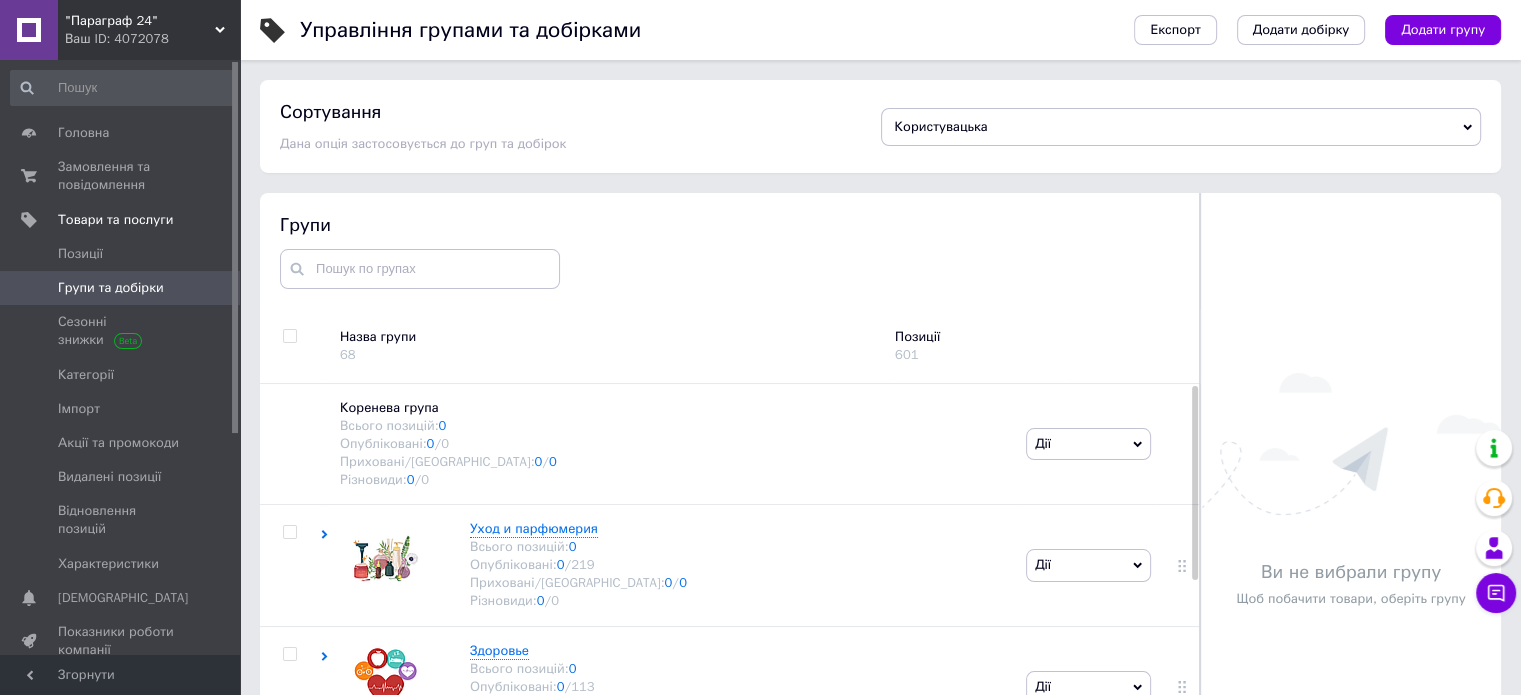 click on "Позиції" at bounding box center [980, 337] 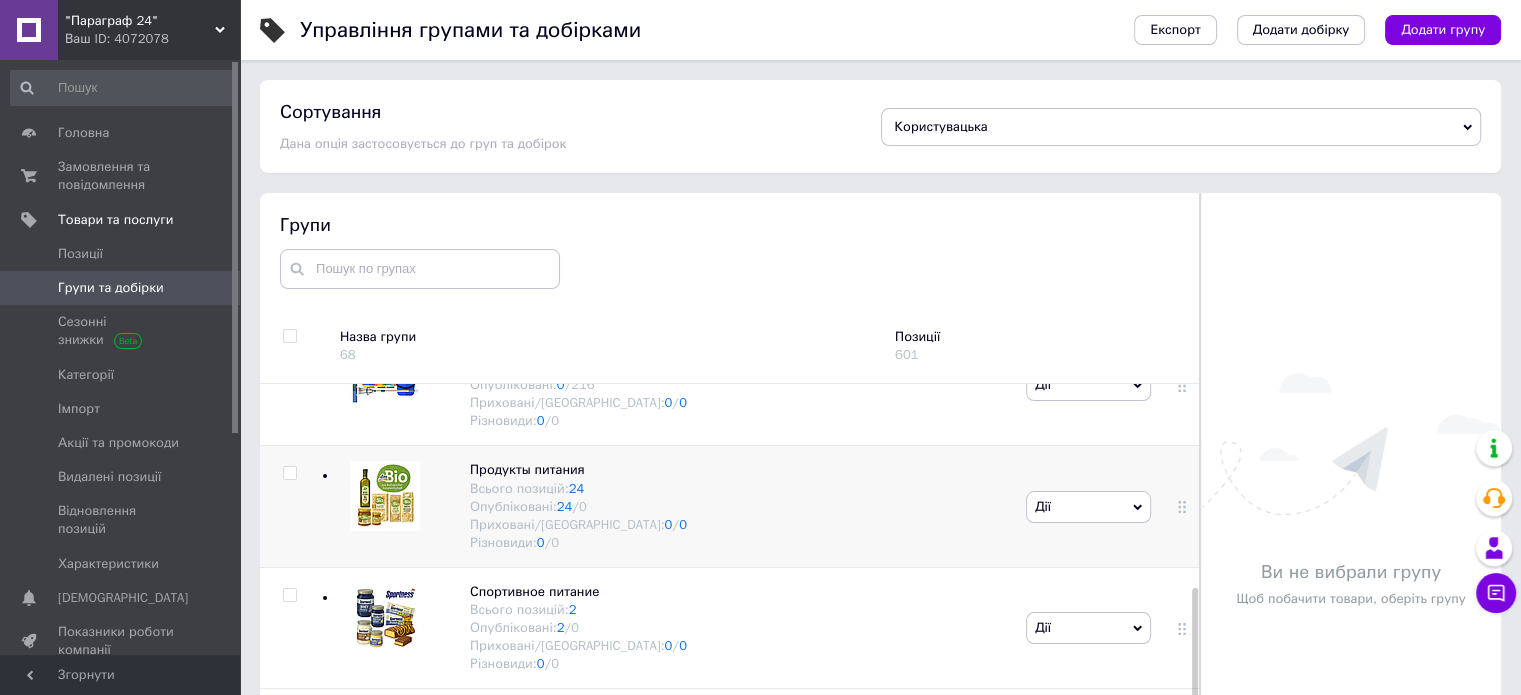 scroll, scrollTop: 432, scrollLeft: 0, axis: vertical 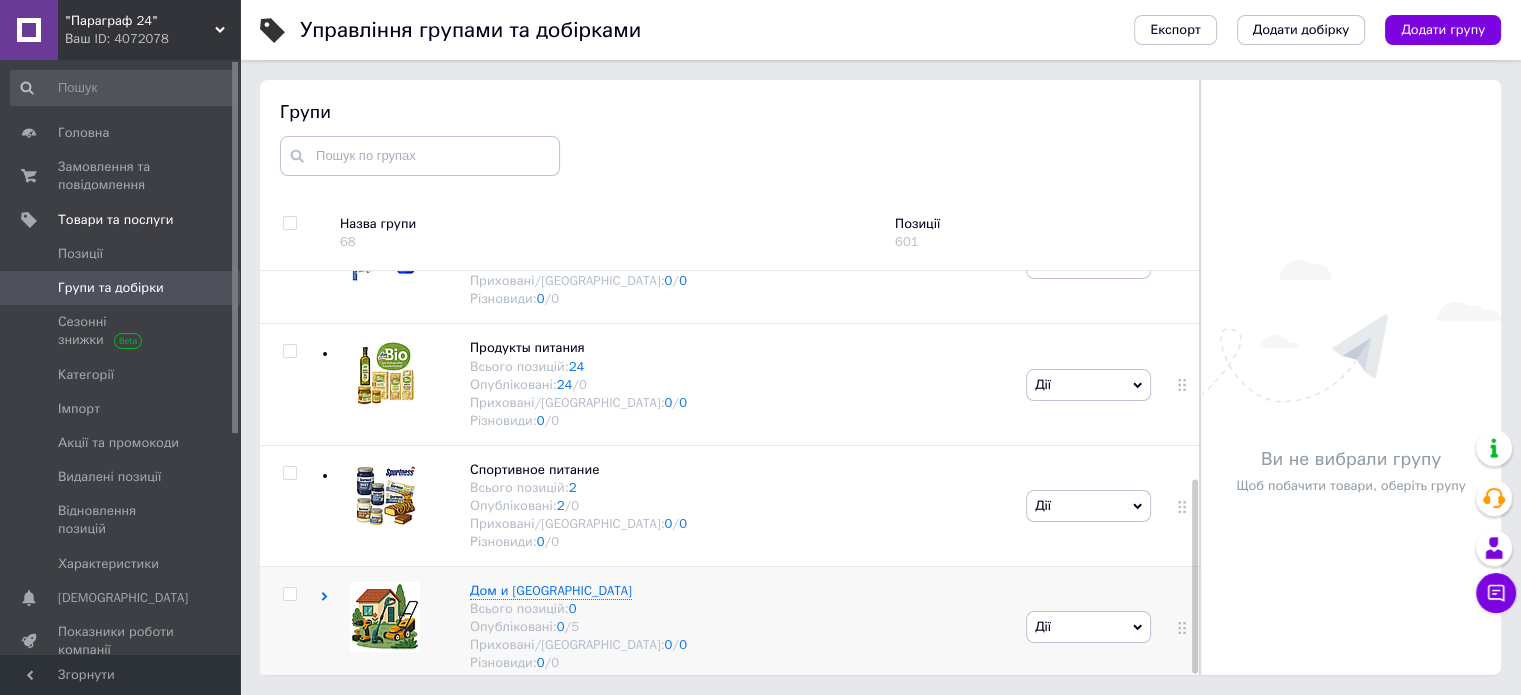 click 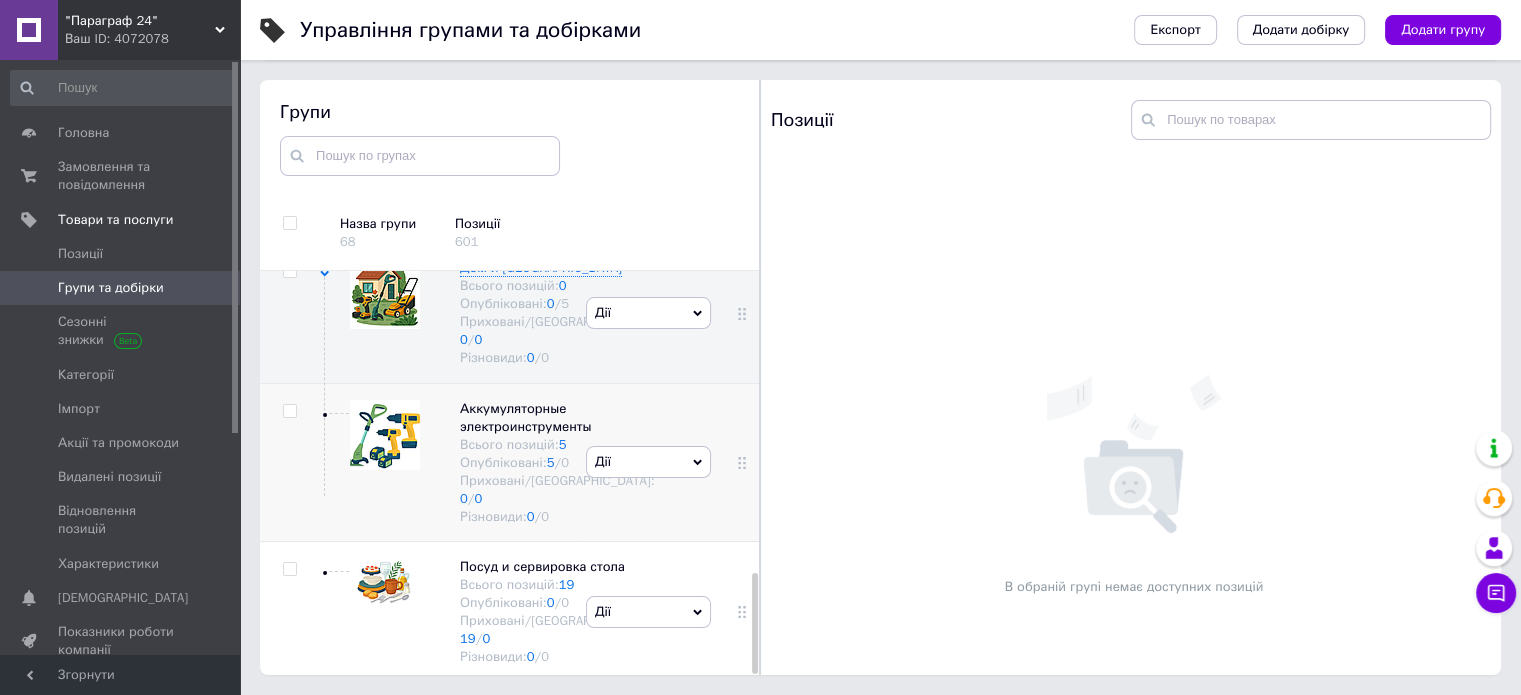 scroll, scrollTop: 1189, scrollLeft: 0, axis: vertical 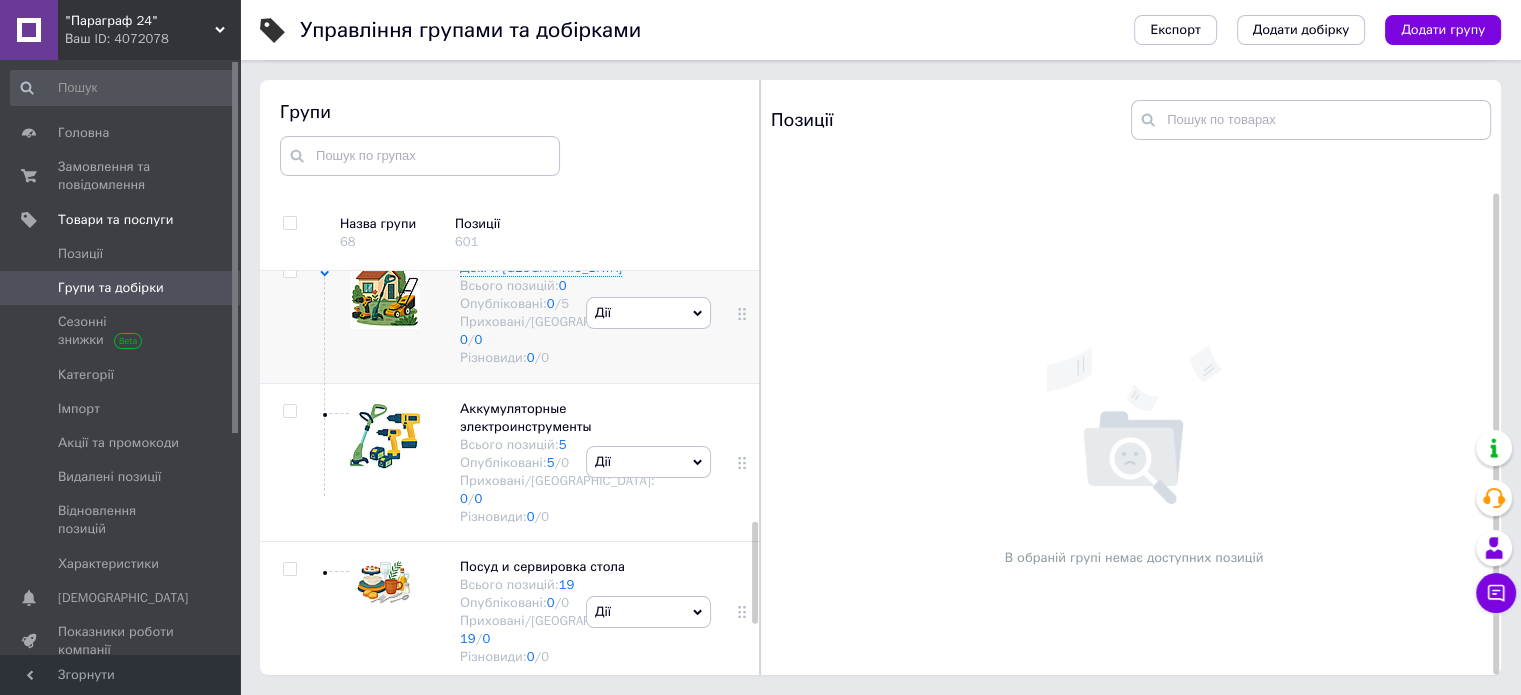 click on "Дії" at bounding box center (648, 313) 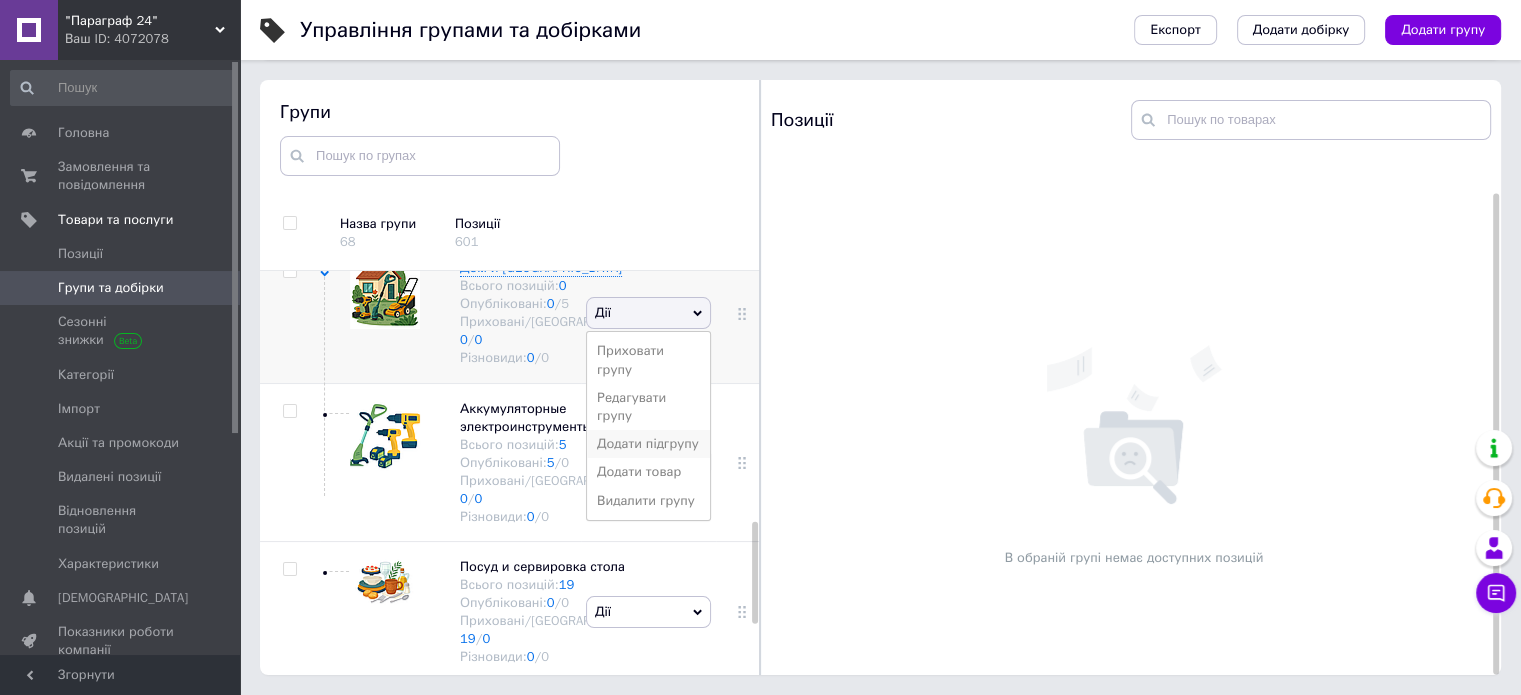 click on "Додати підгрупу" at bounding box center (648, 444) 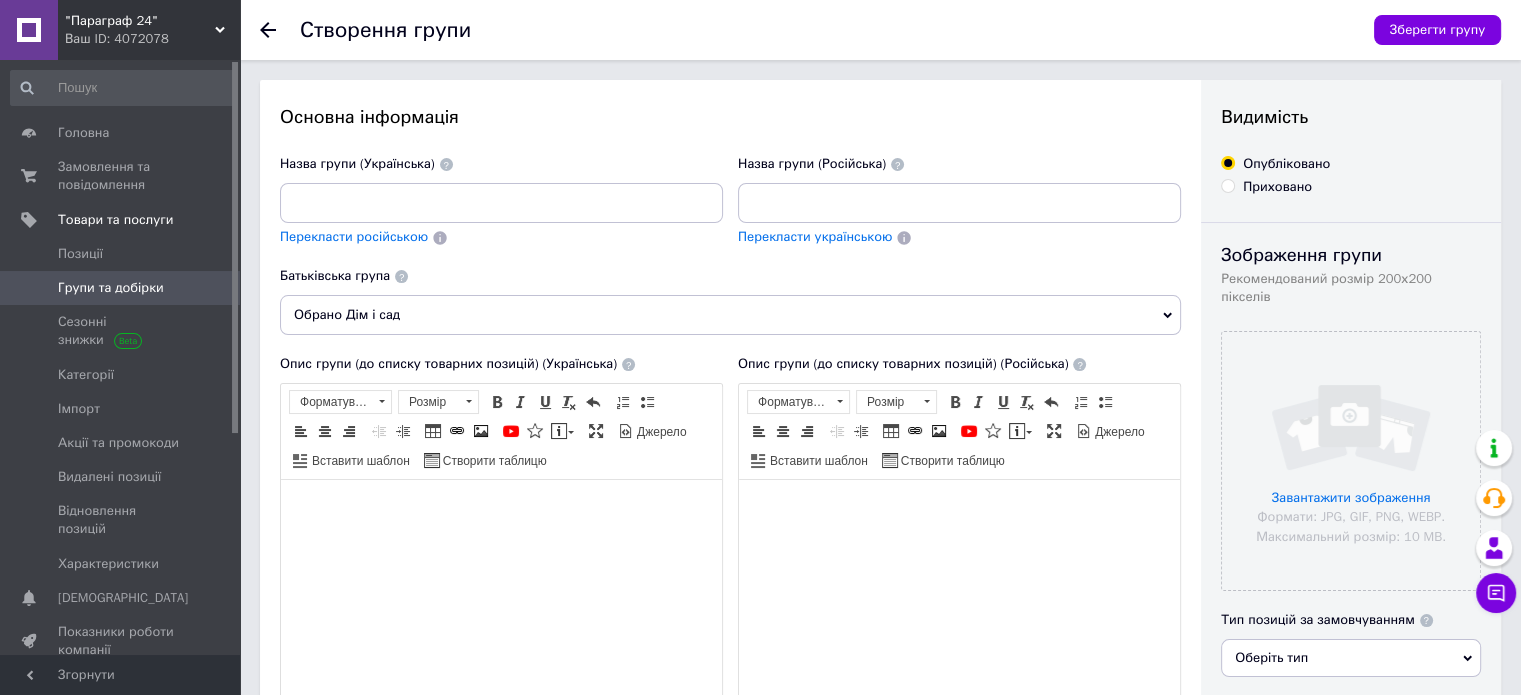 scroll, scrollTop: 0, scrollLeft: 0, axis: both 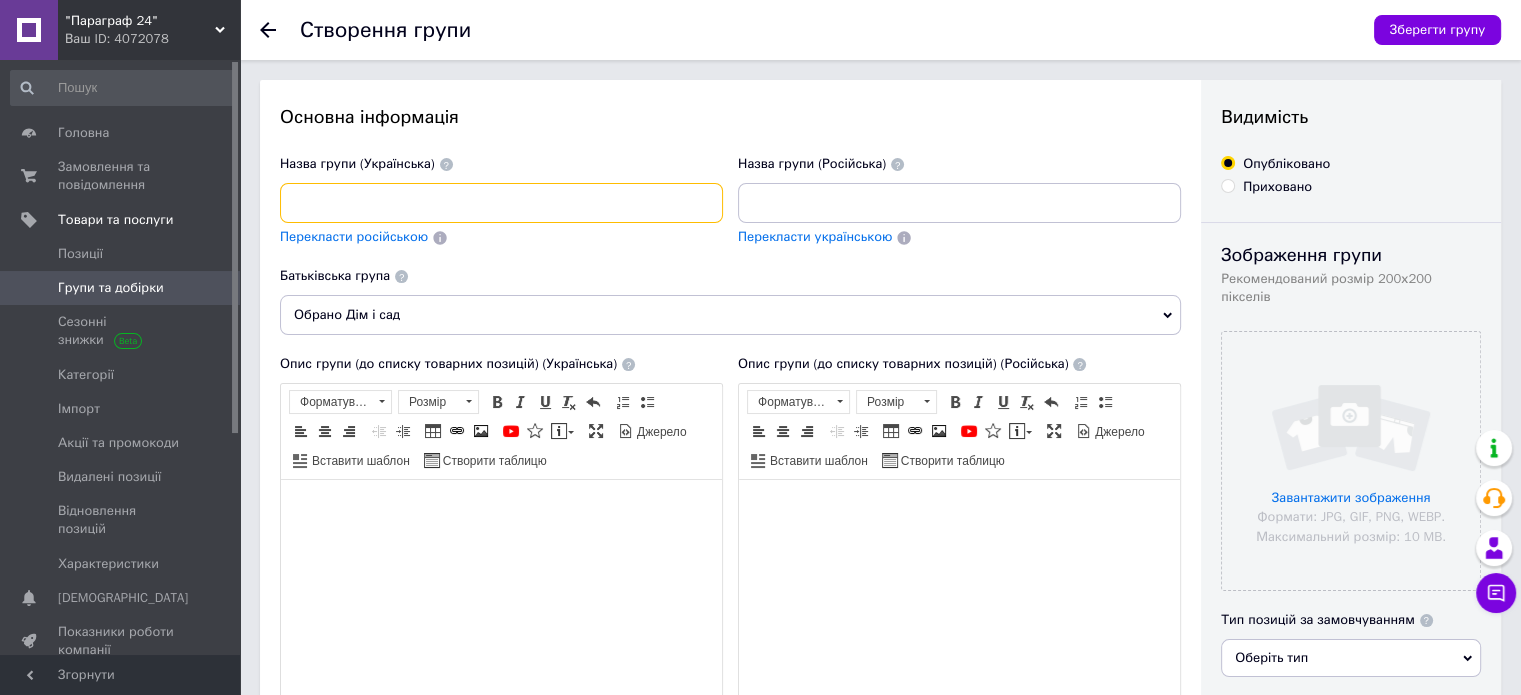 click at bounding box center (501, 203) 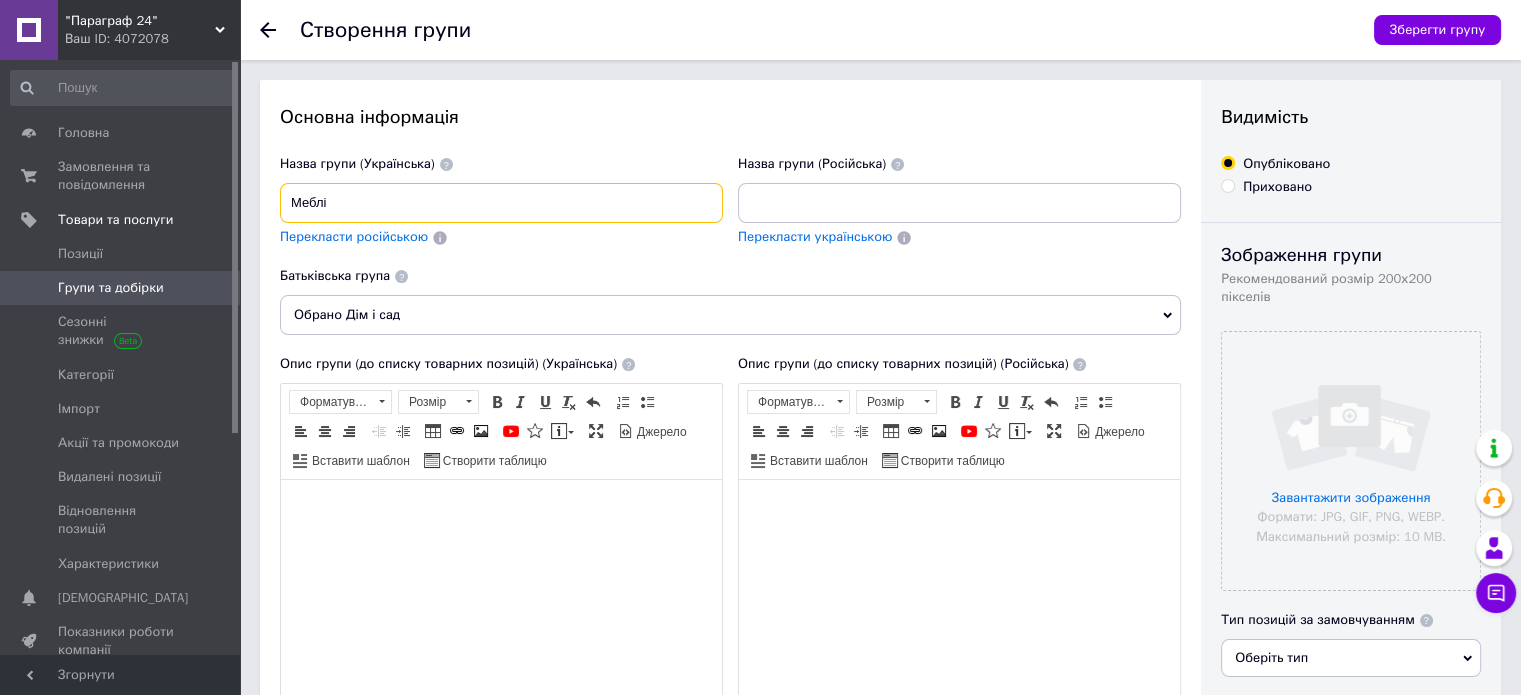 type on "Меблі" 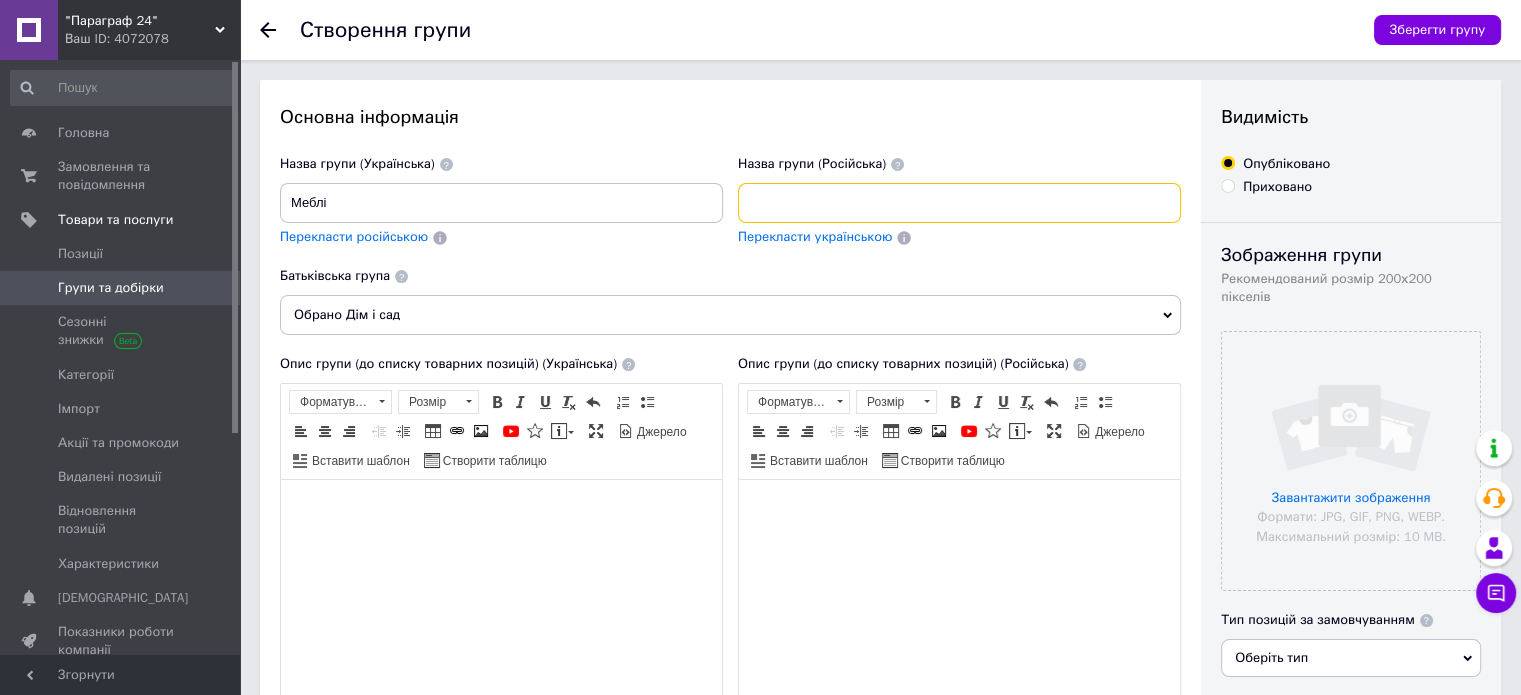 click at bounding box center [959, 203] 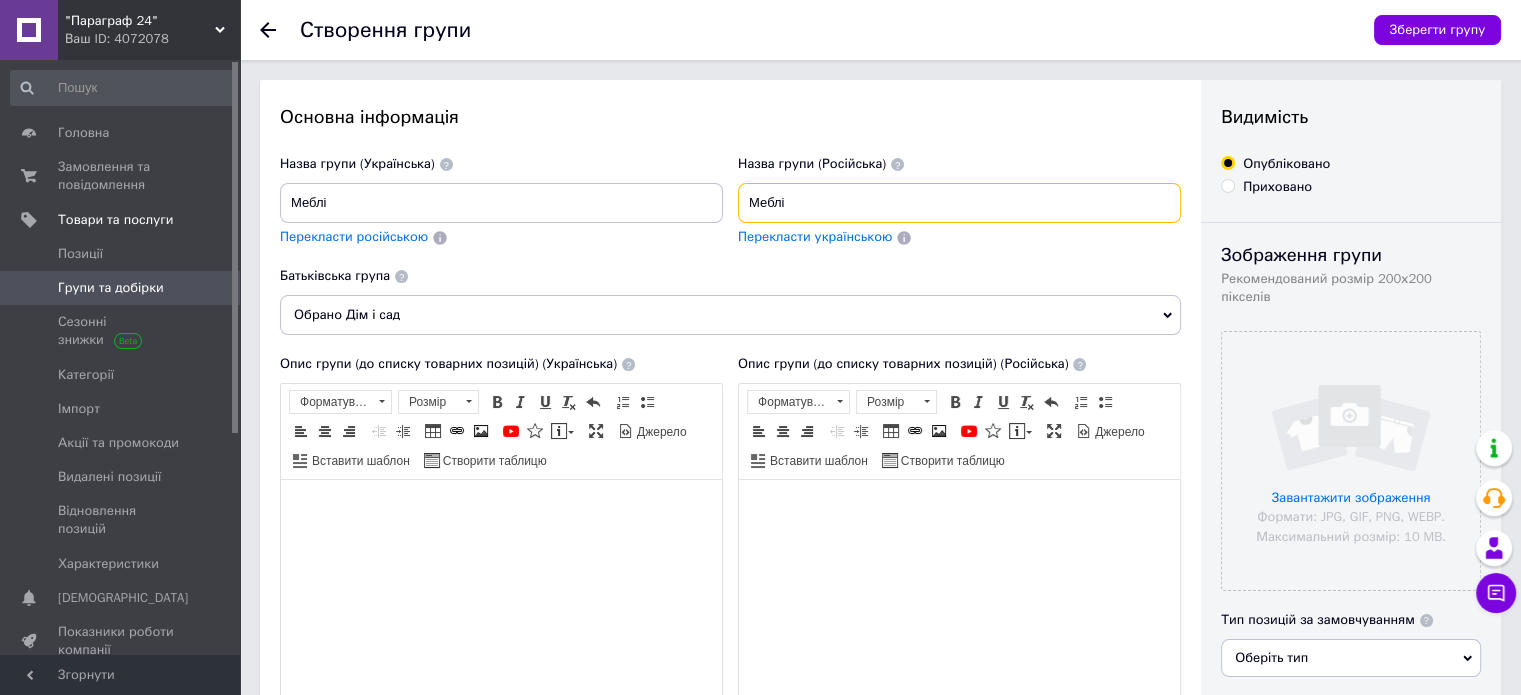 type on "Меблі" 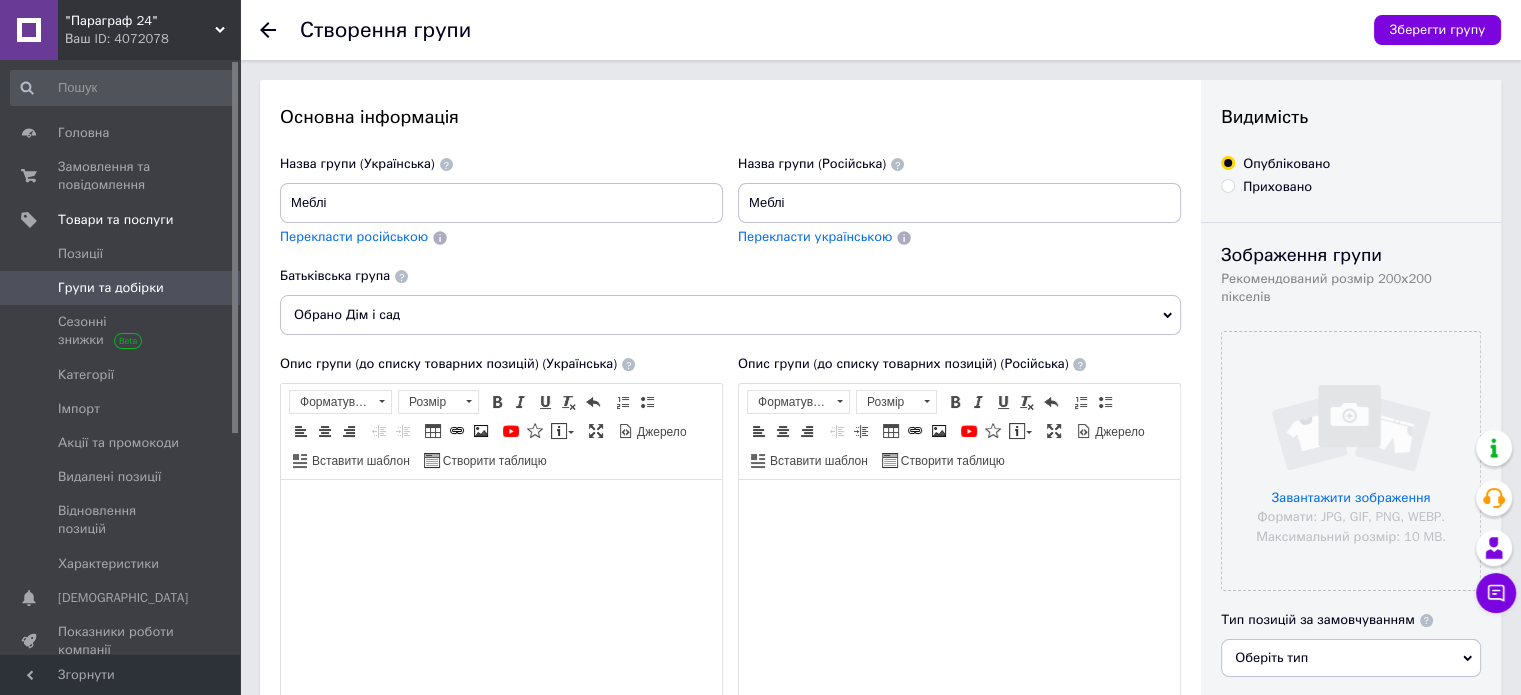 click at bounding box center [501, 510] 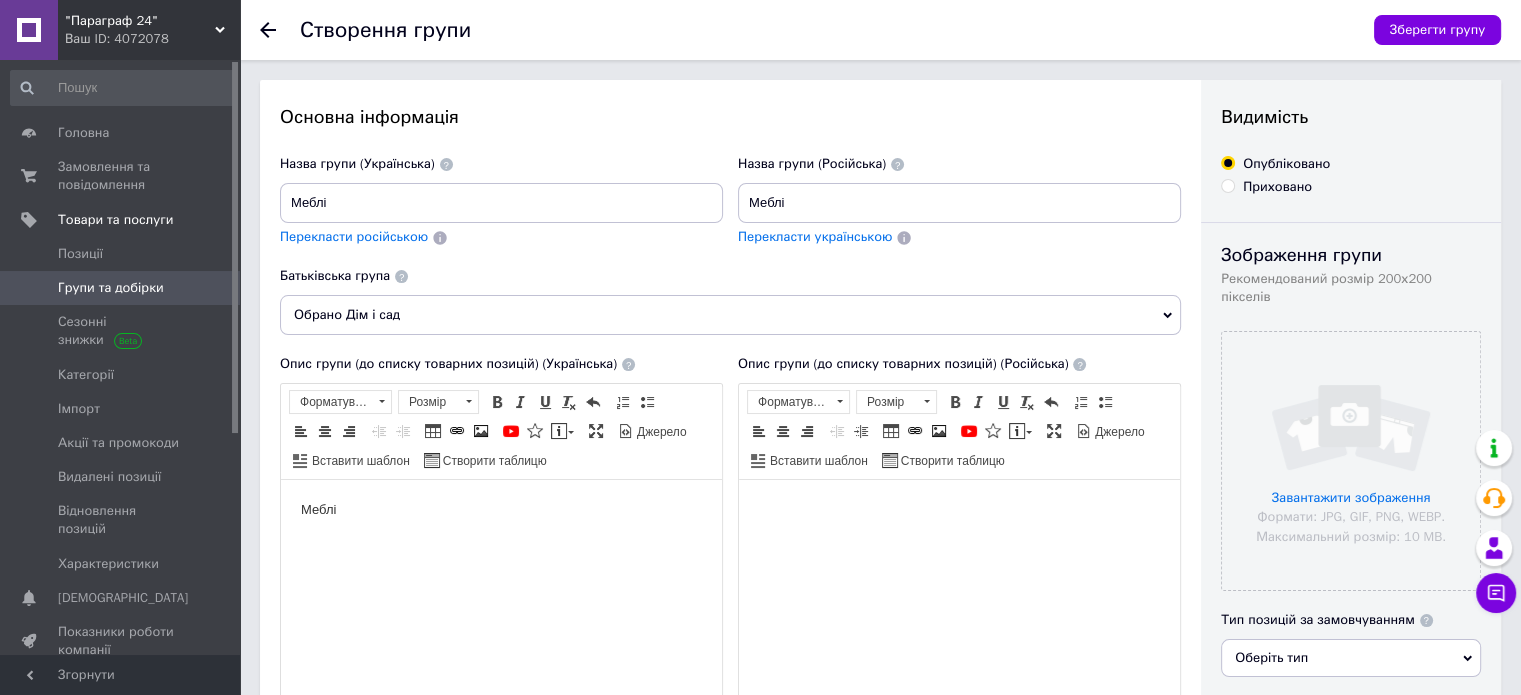 click at bounding box center [959, 510] 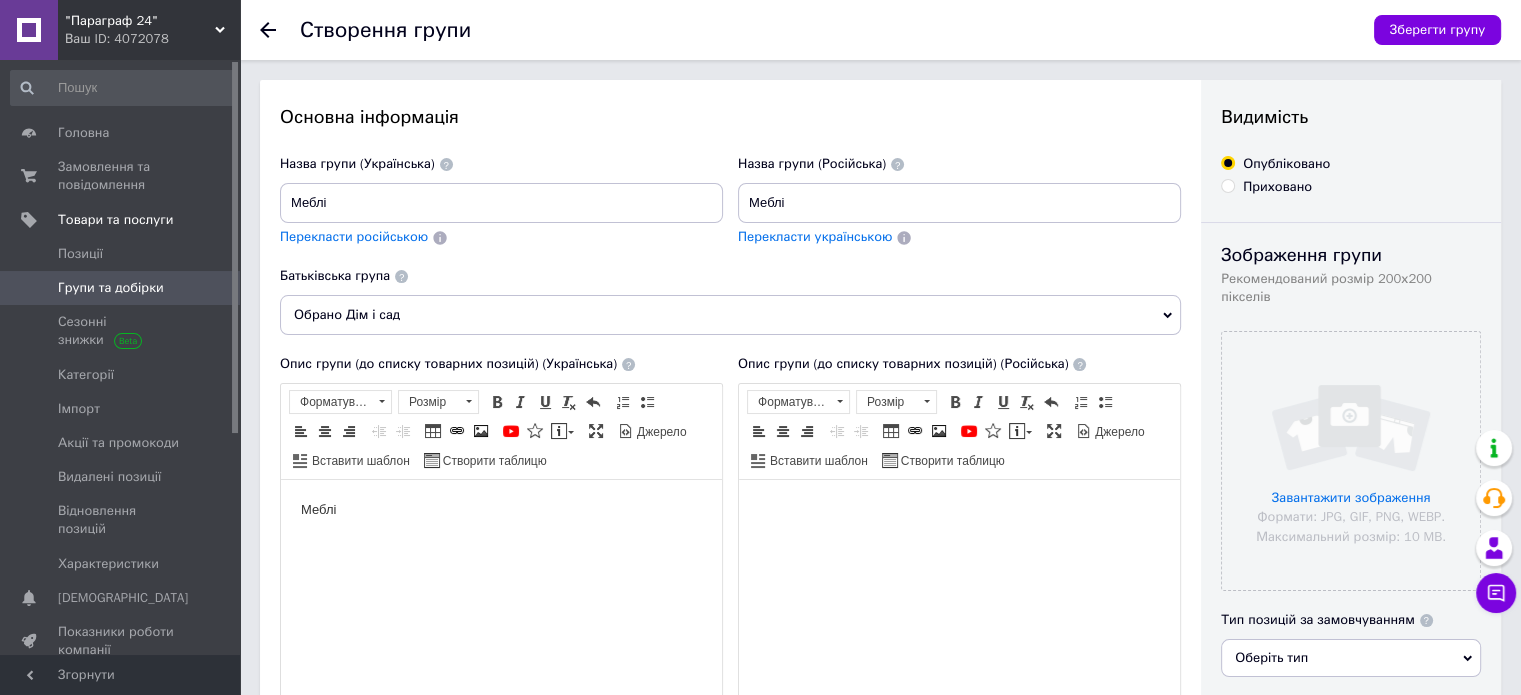 type 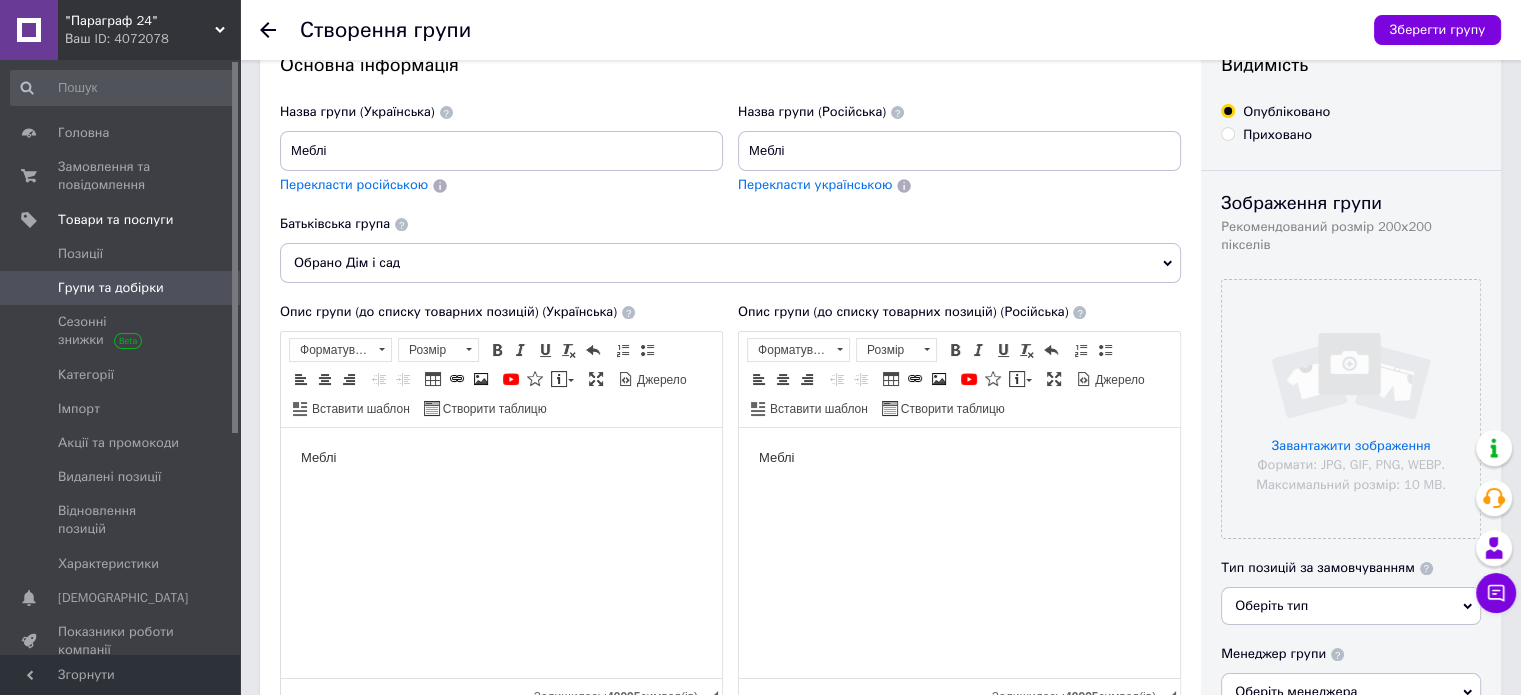 scroll, scrollTop: 100, scrollLeft: 0, axis: vertical 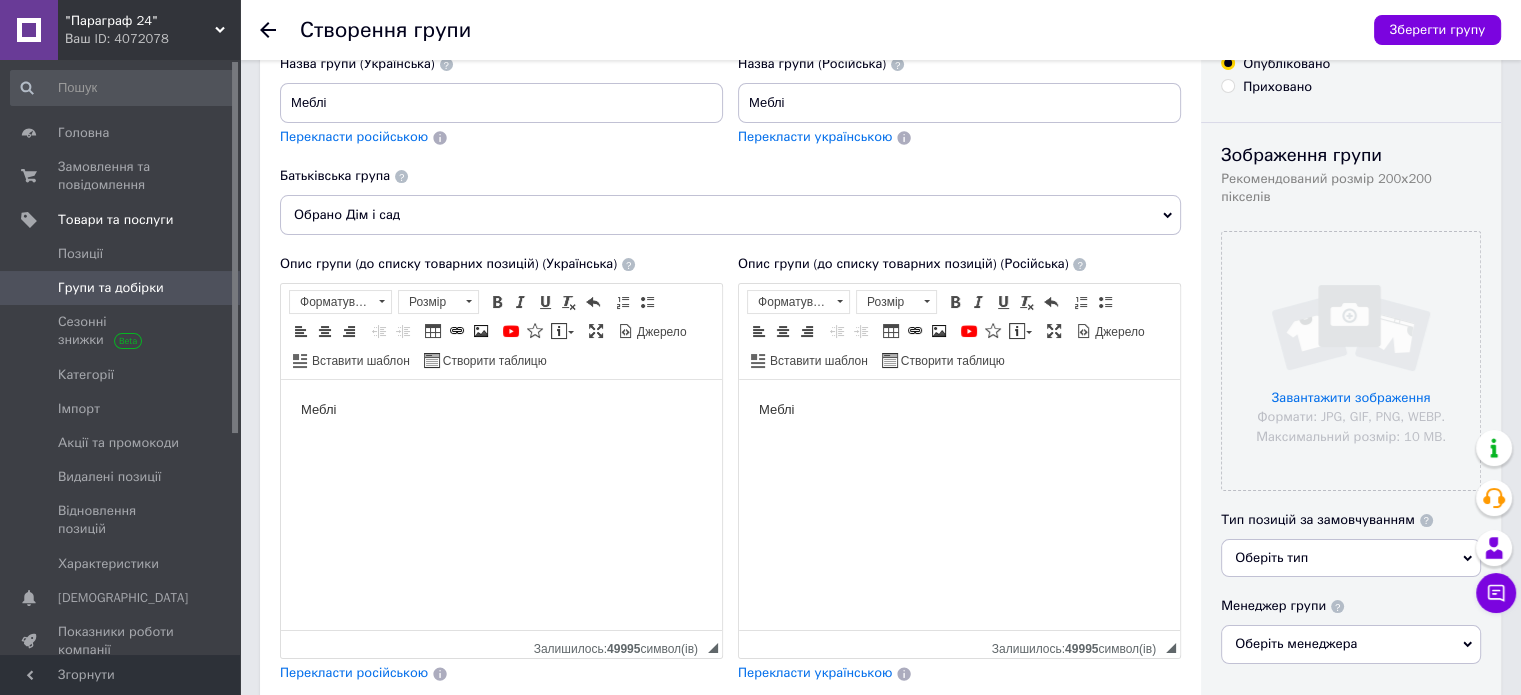 click on "Оберіть тип" at bounding box center (1351, 558) 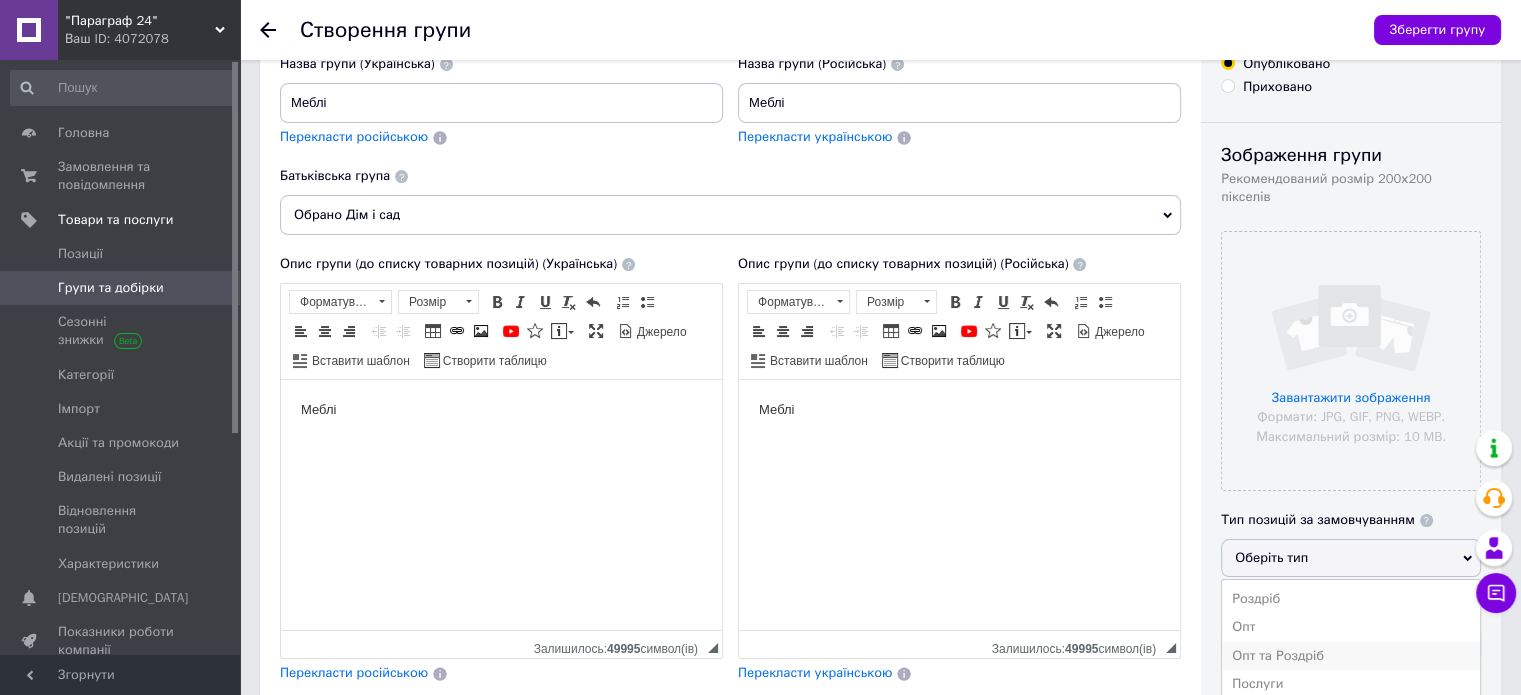 click on "Опт та Роздріб" at bounding box center (1351, 656) 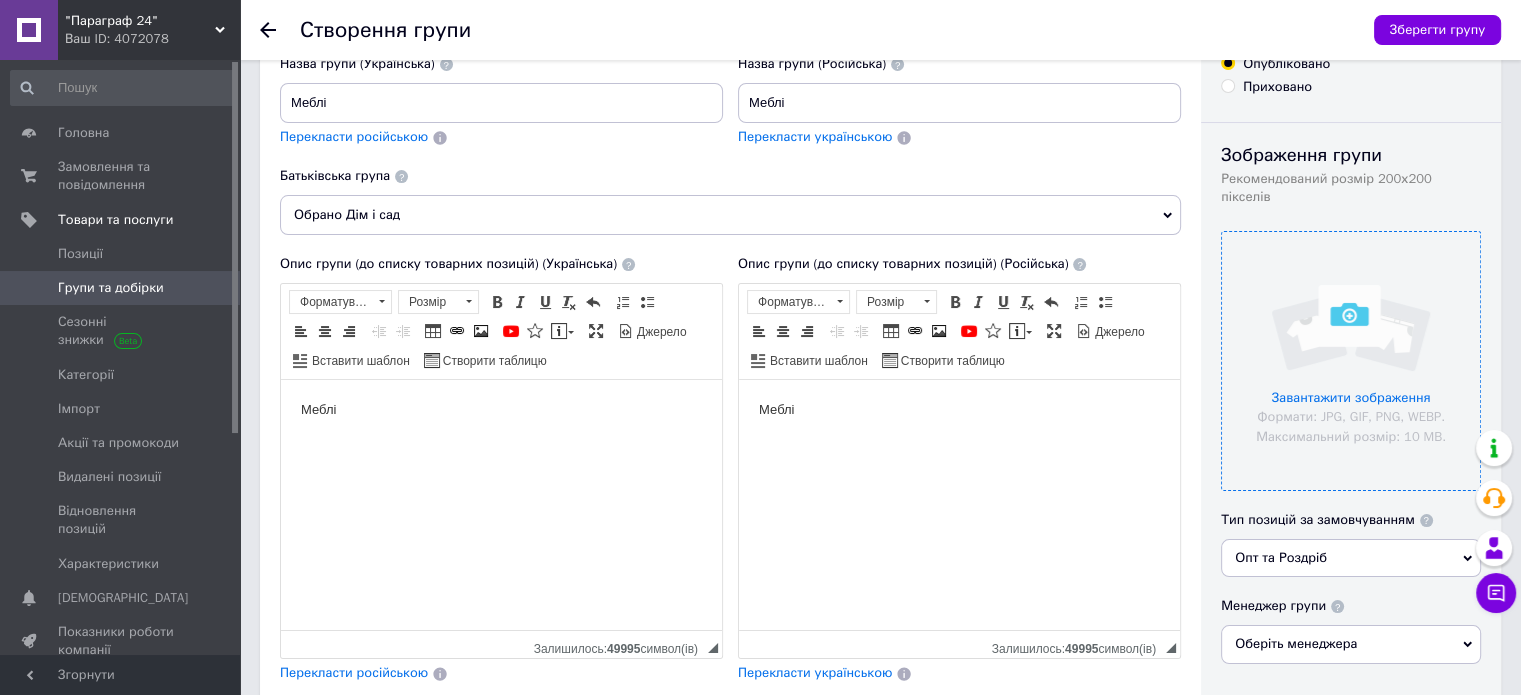 click at bounding box center [1351, 361] 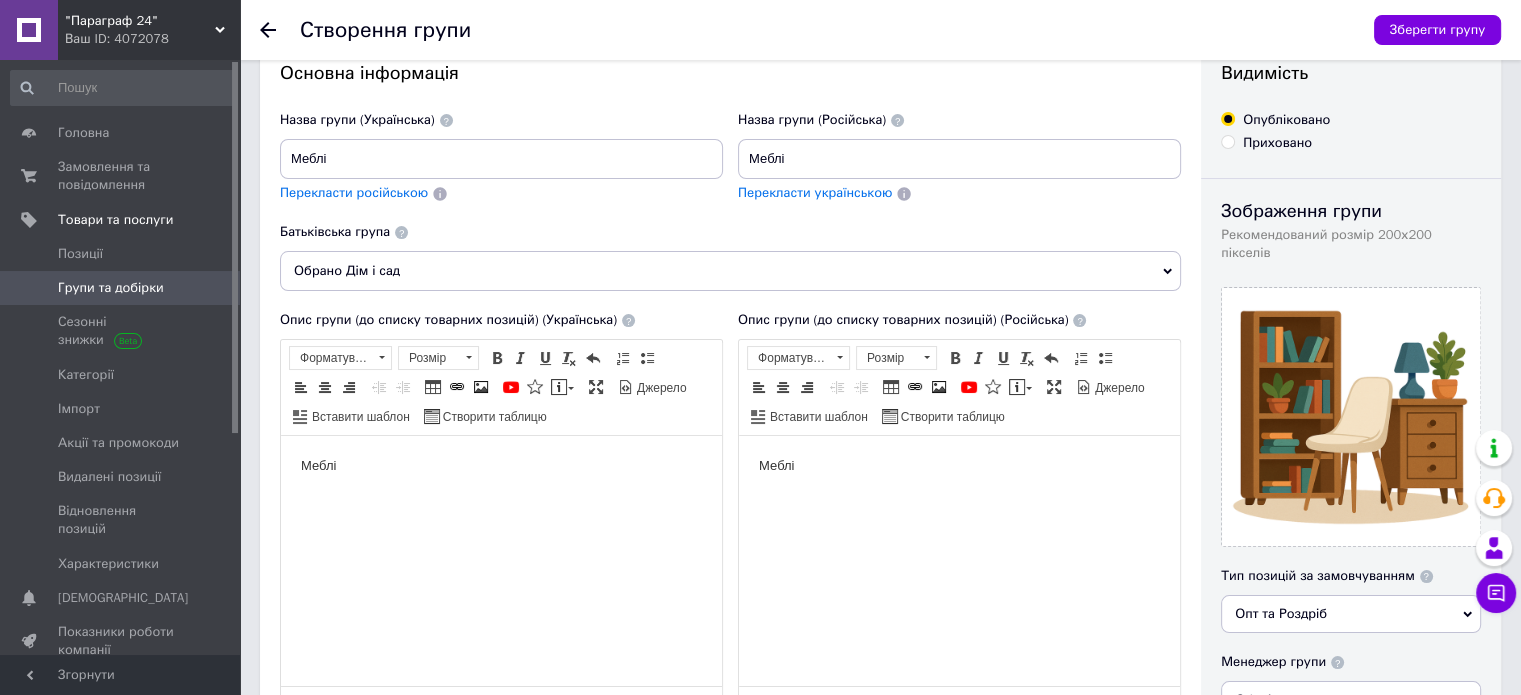 scroll, scrollTop: 0, scrollLeft: 0, axis: both 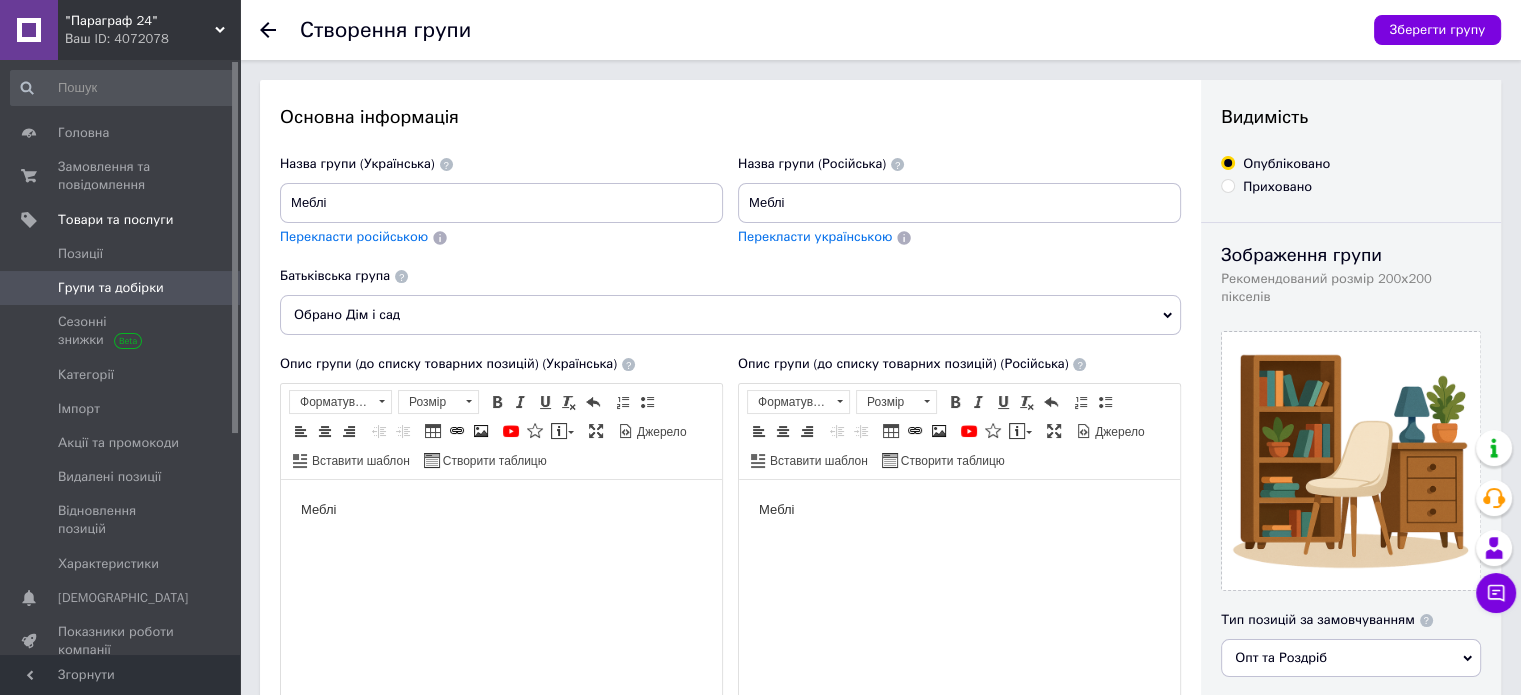 click on "Приховано" at bounding box center [1227, 185] 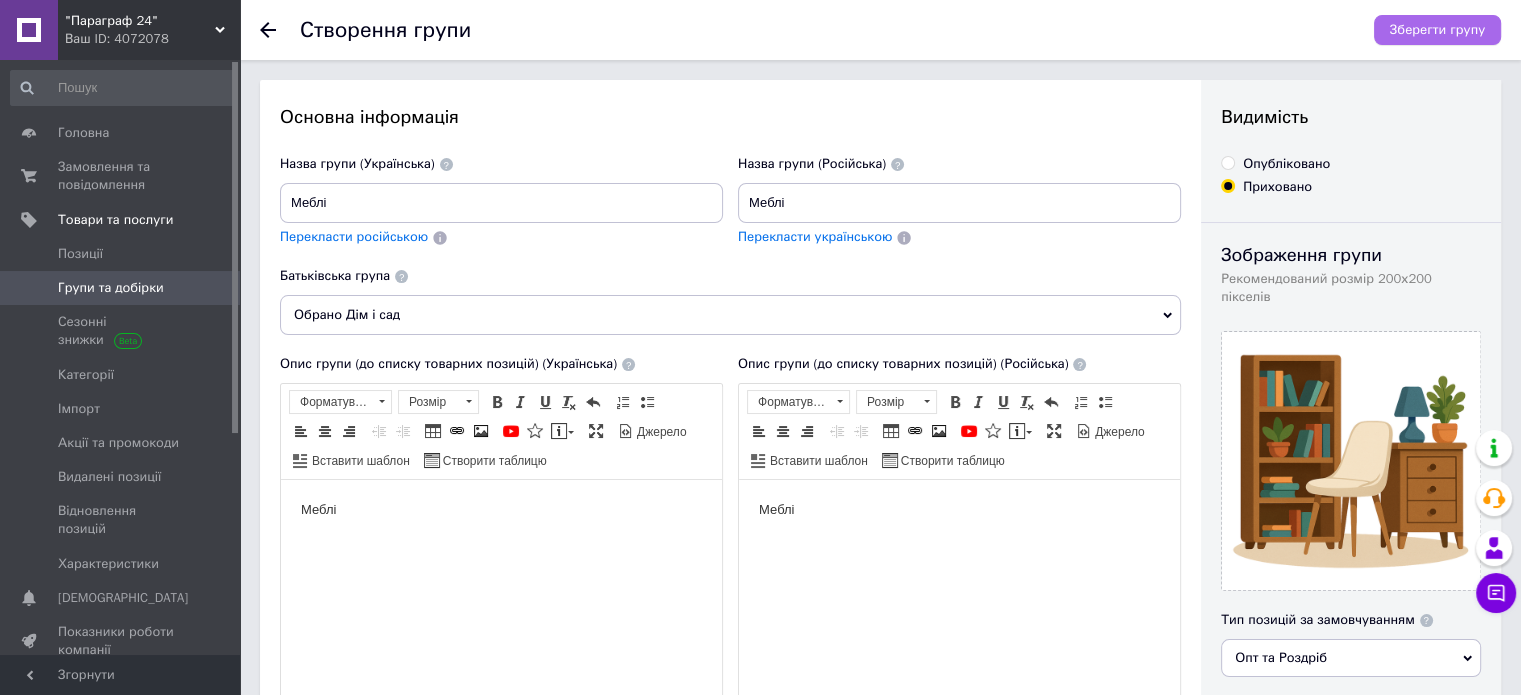 click on "Зберегти групу" at bounding box center (1437, 30) 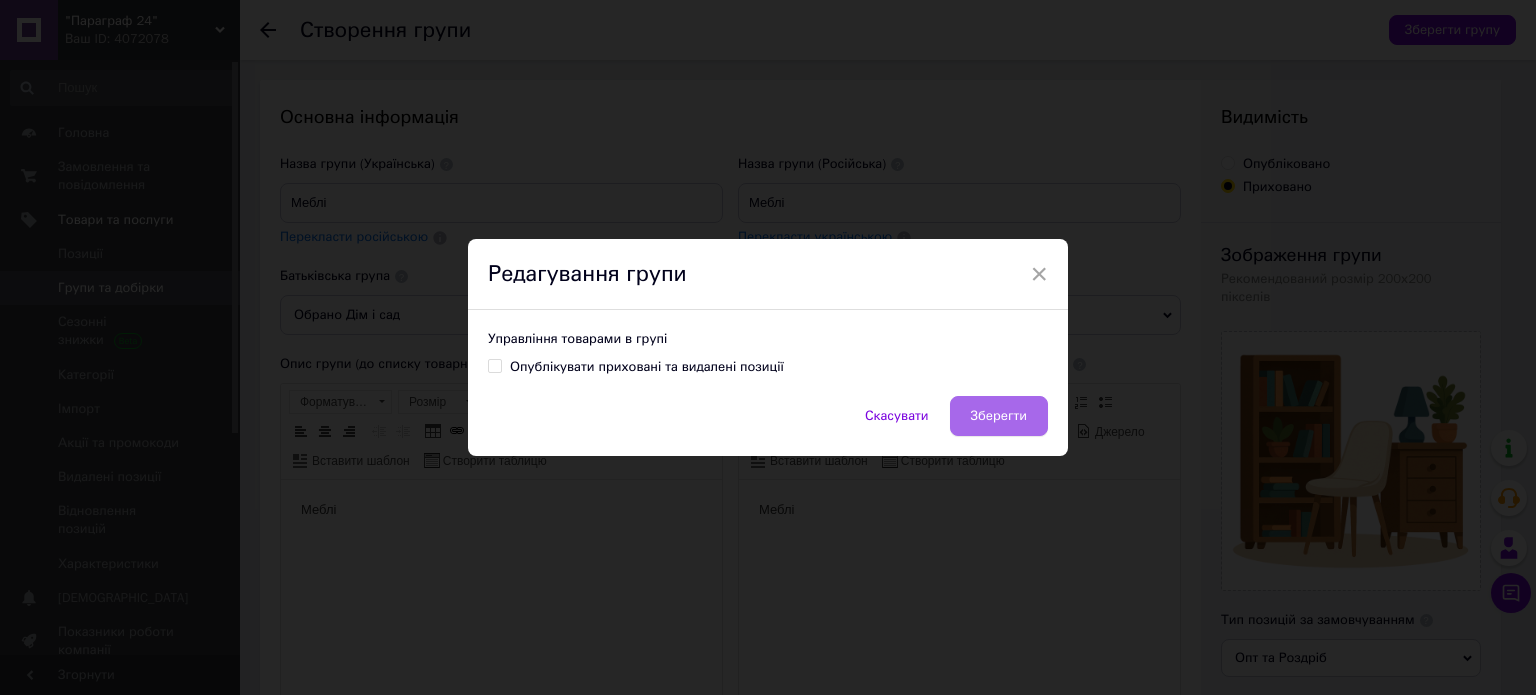 click on "Зберегти" at bounding box center [999, 416] 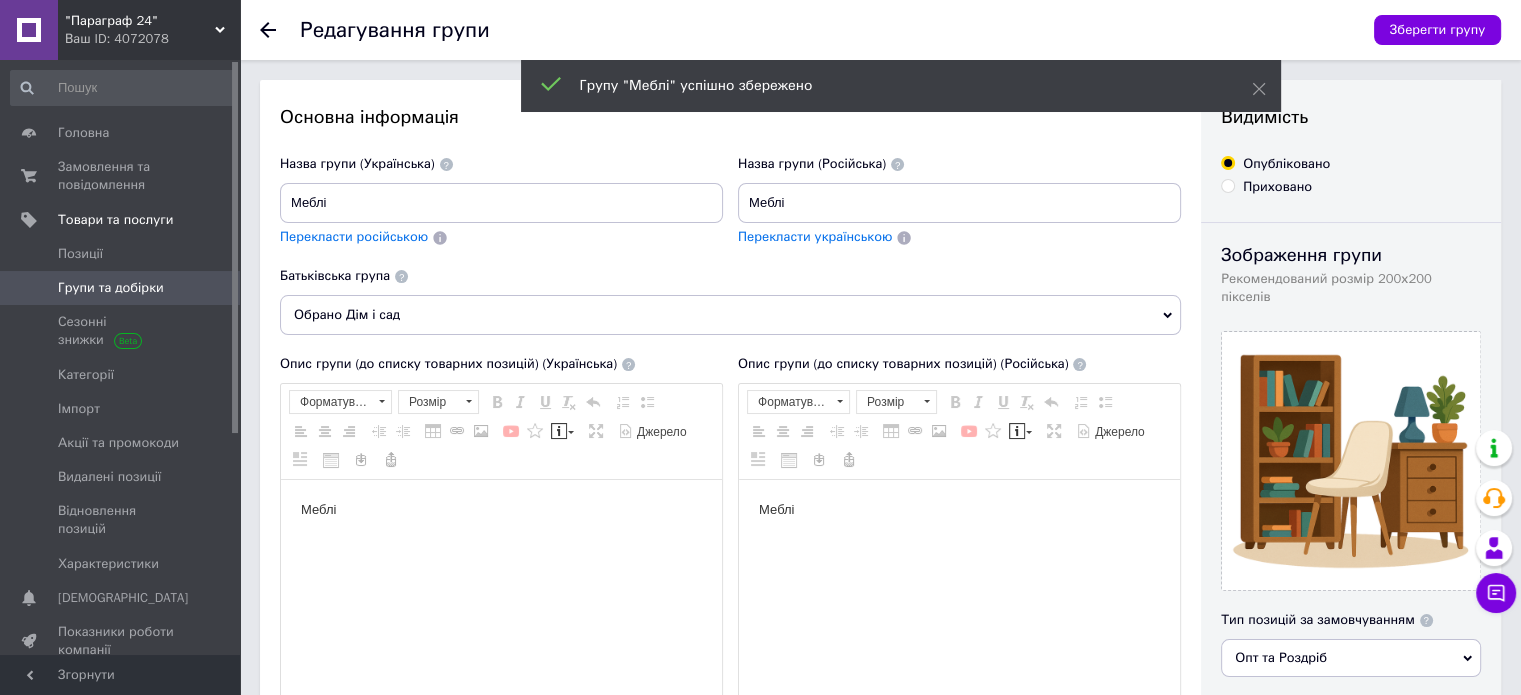scroll, scrollTop: 0, scrollLeft: 0, axis: both 